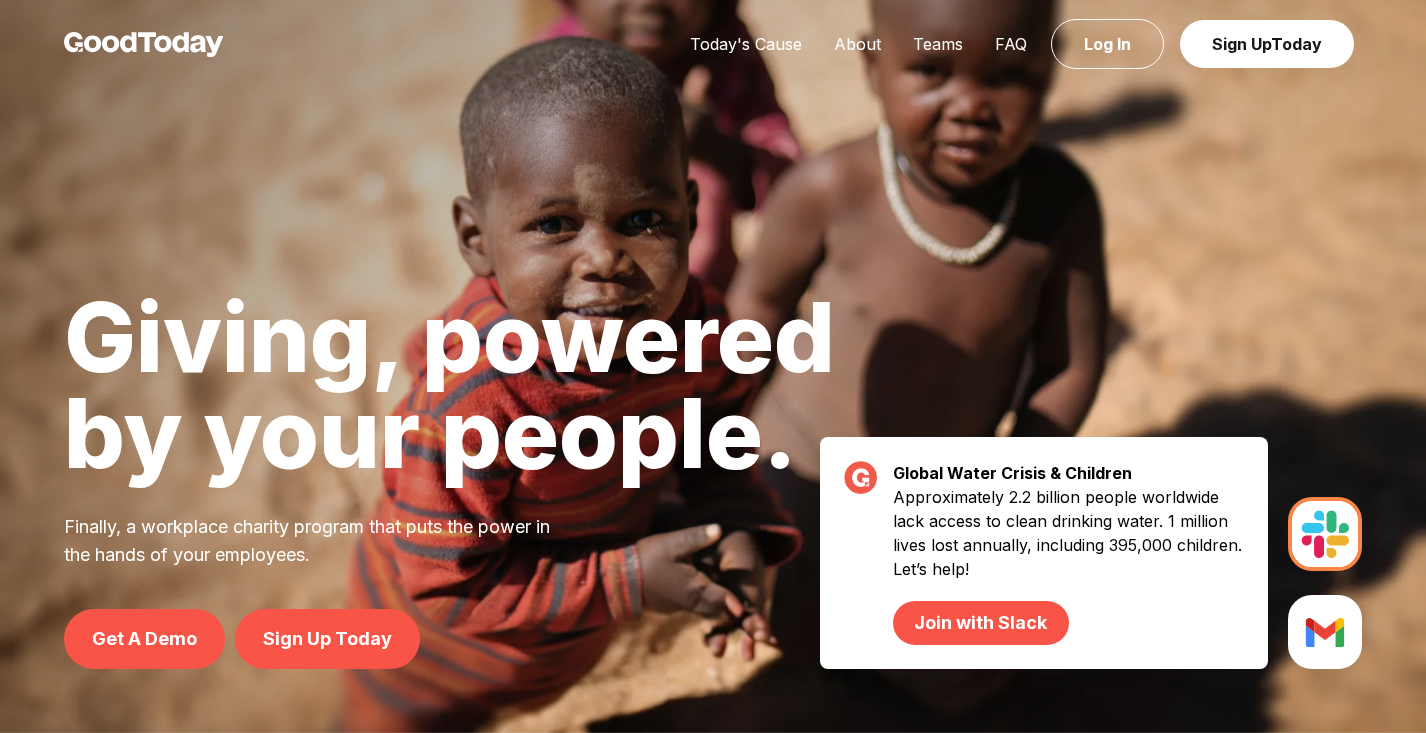 scroll, scrollTop: 0, scrollLeft: 0, axis: both 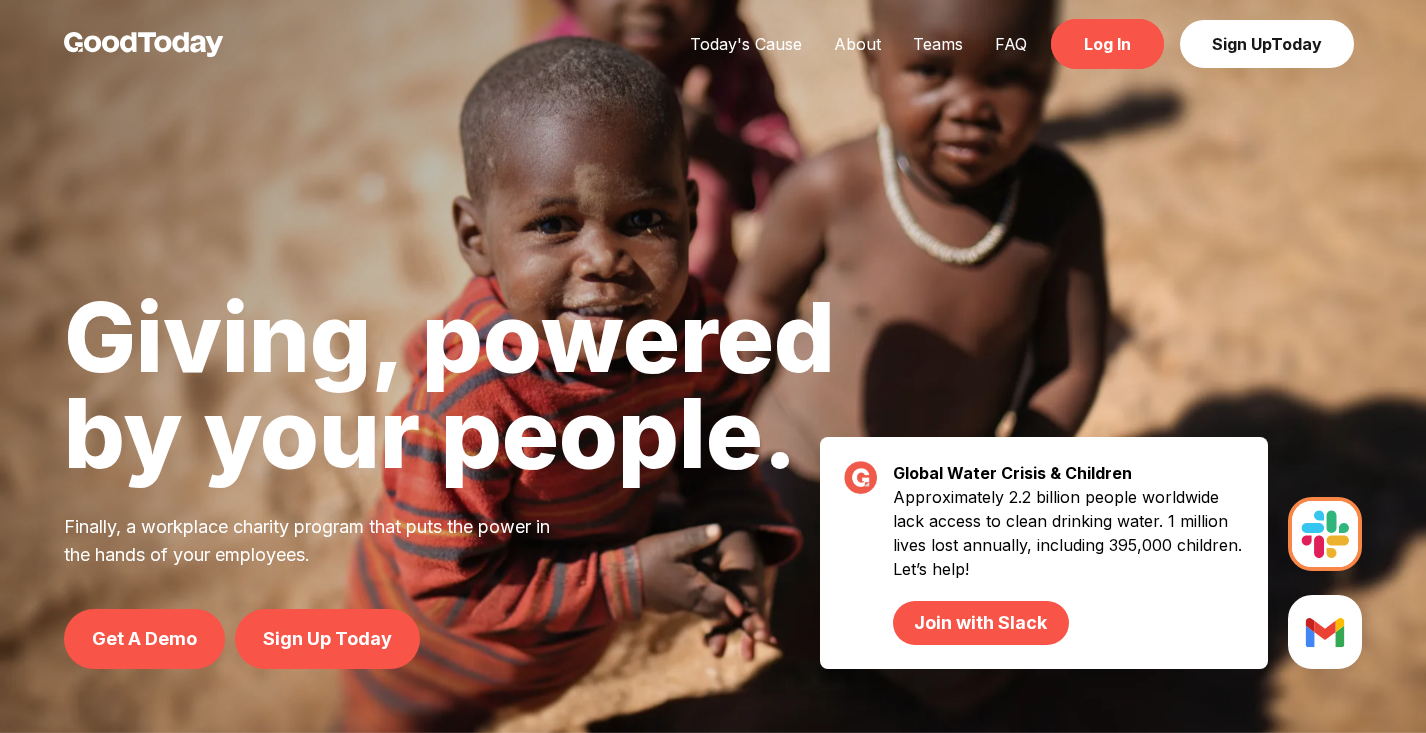 click on "Log In" at bounding box center [1107, 44] 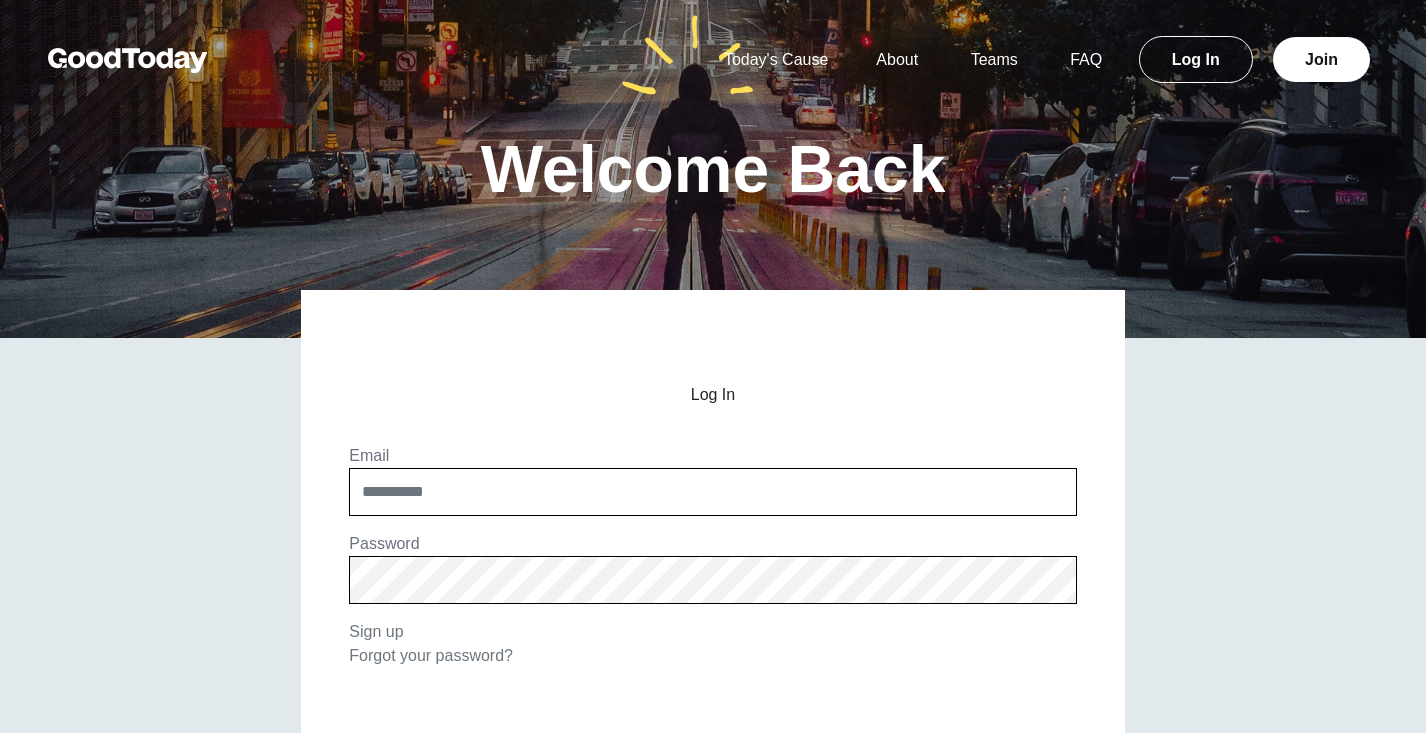 scroll, scrollTop: 0, scrollLeft: 0, axis: both 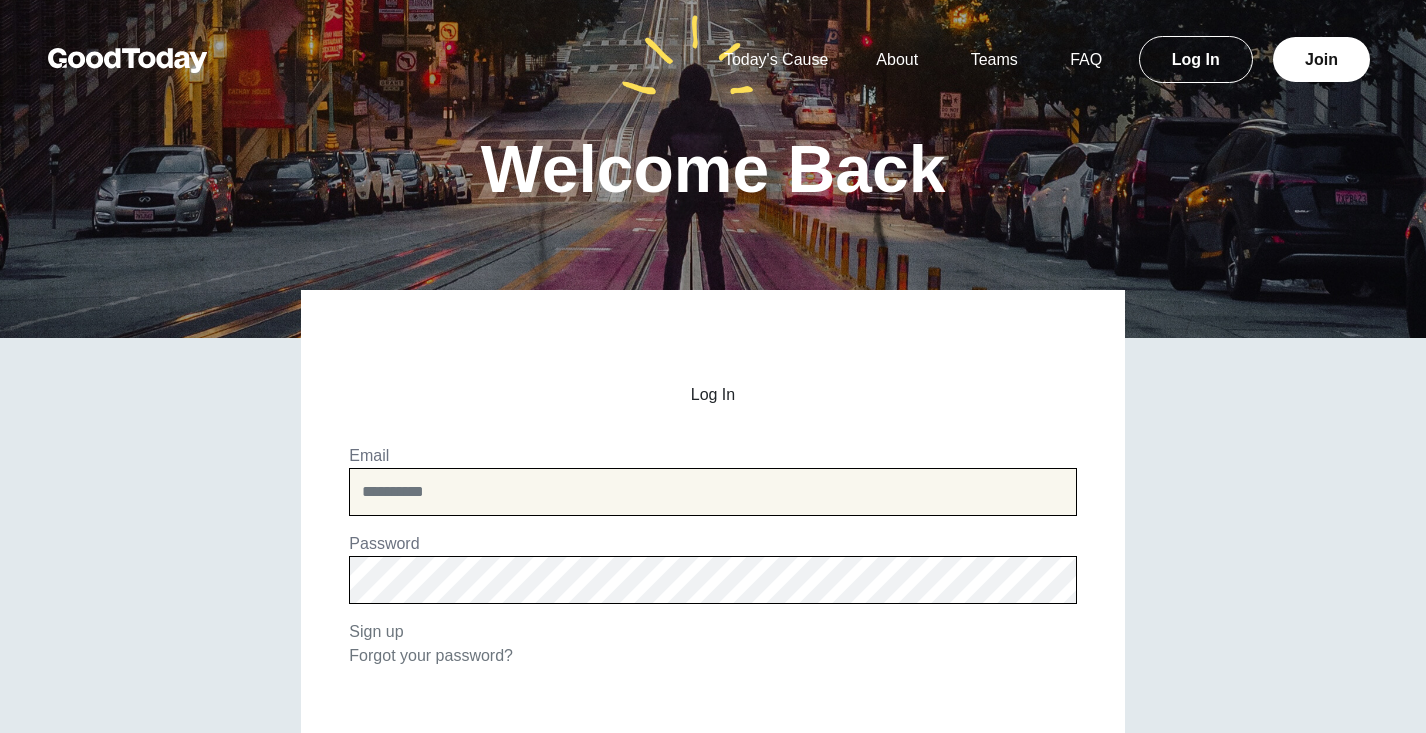 click at bounding box center (712, 492) 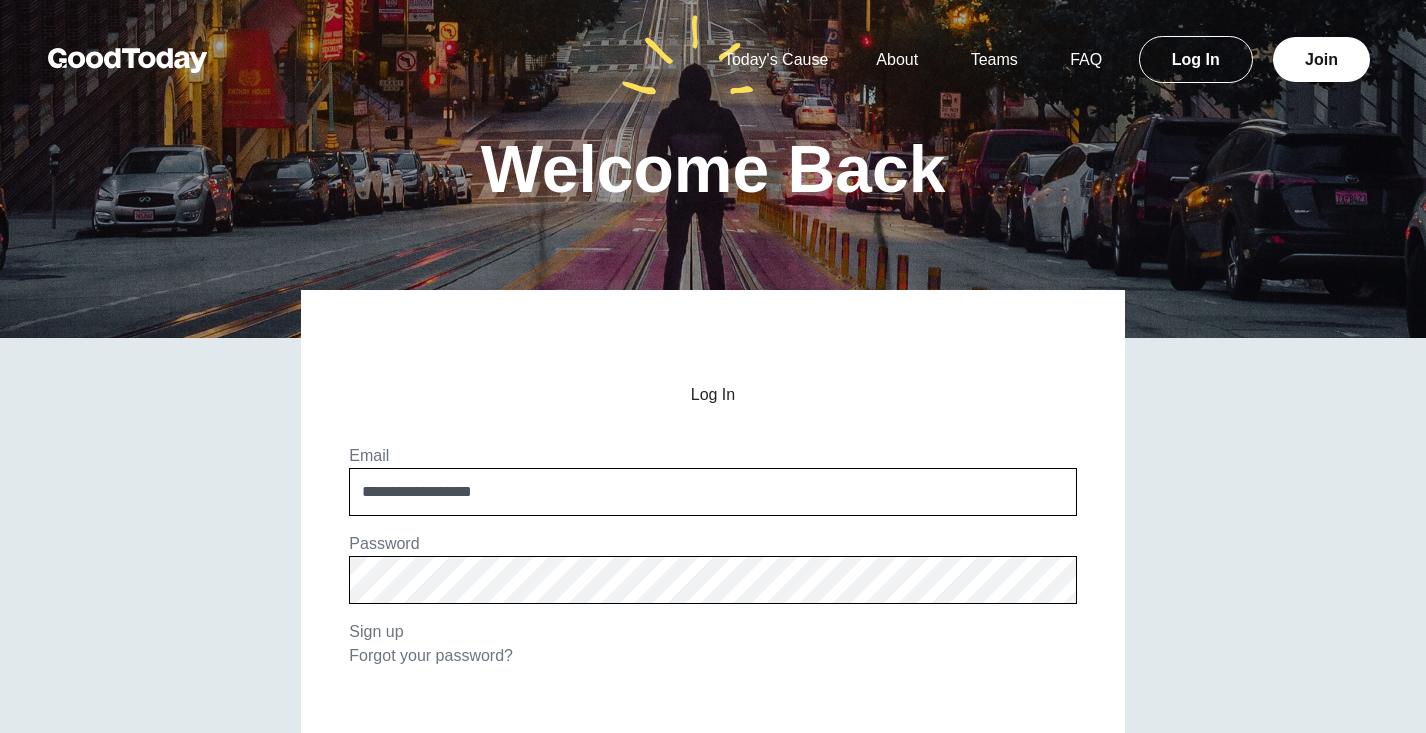 click on "******" at bounding box center (708, 804) 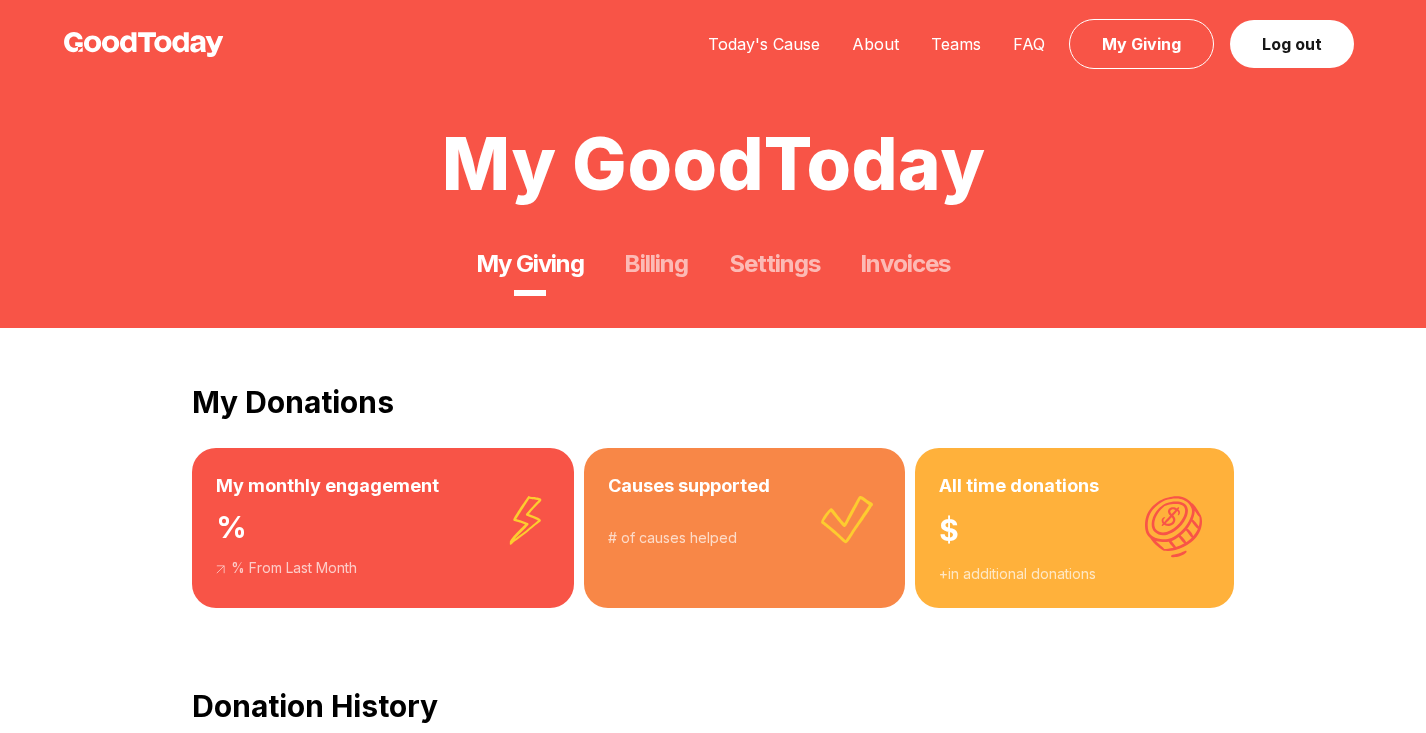 scroll, scrollTop: 0, scrollLeft: 0, axis: both 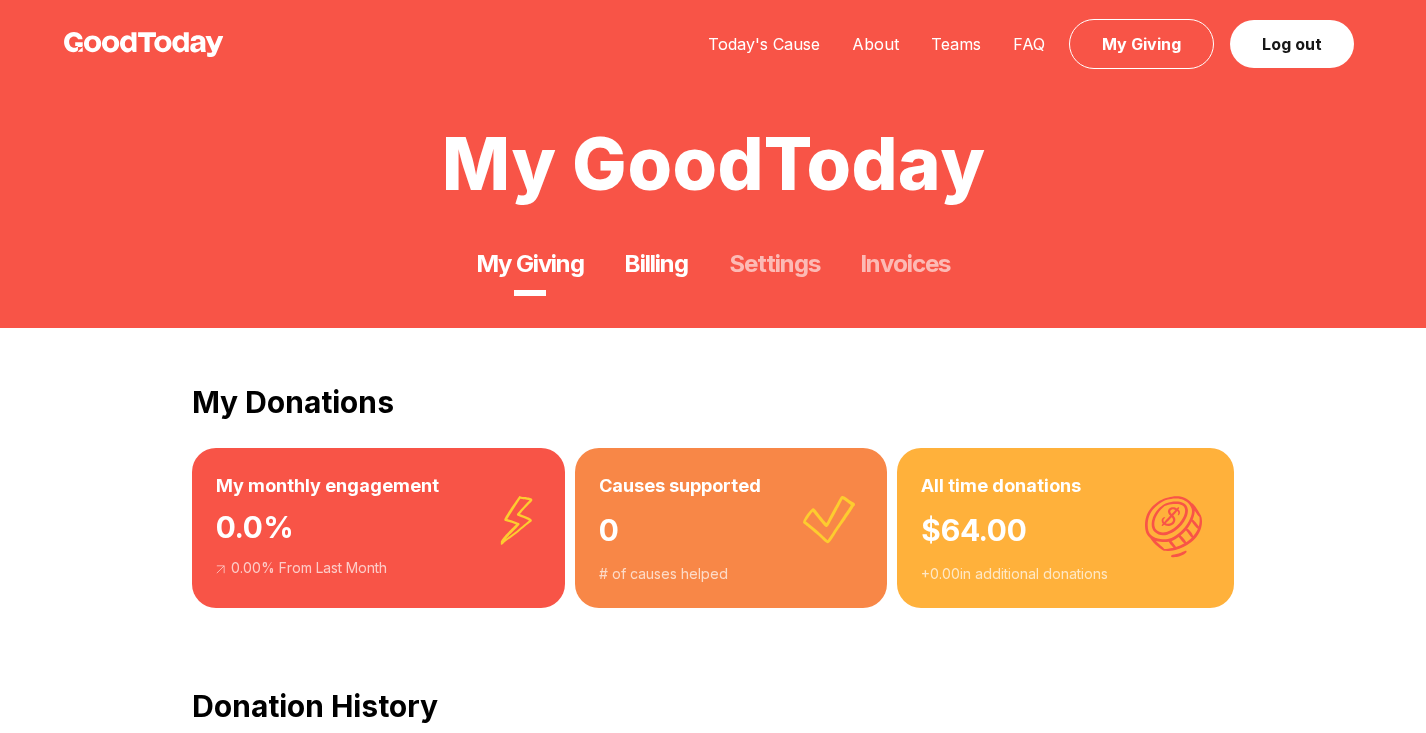 click on "Billing" at bounding box center [656, 264] 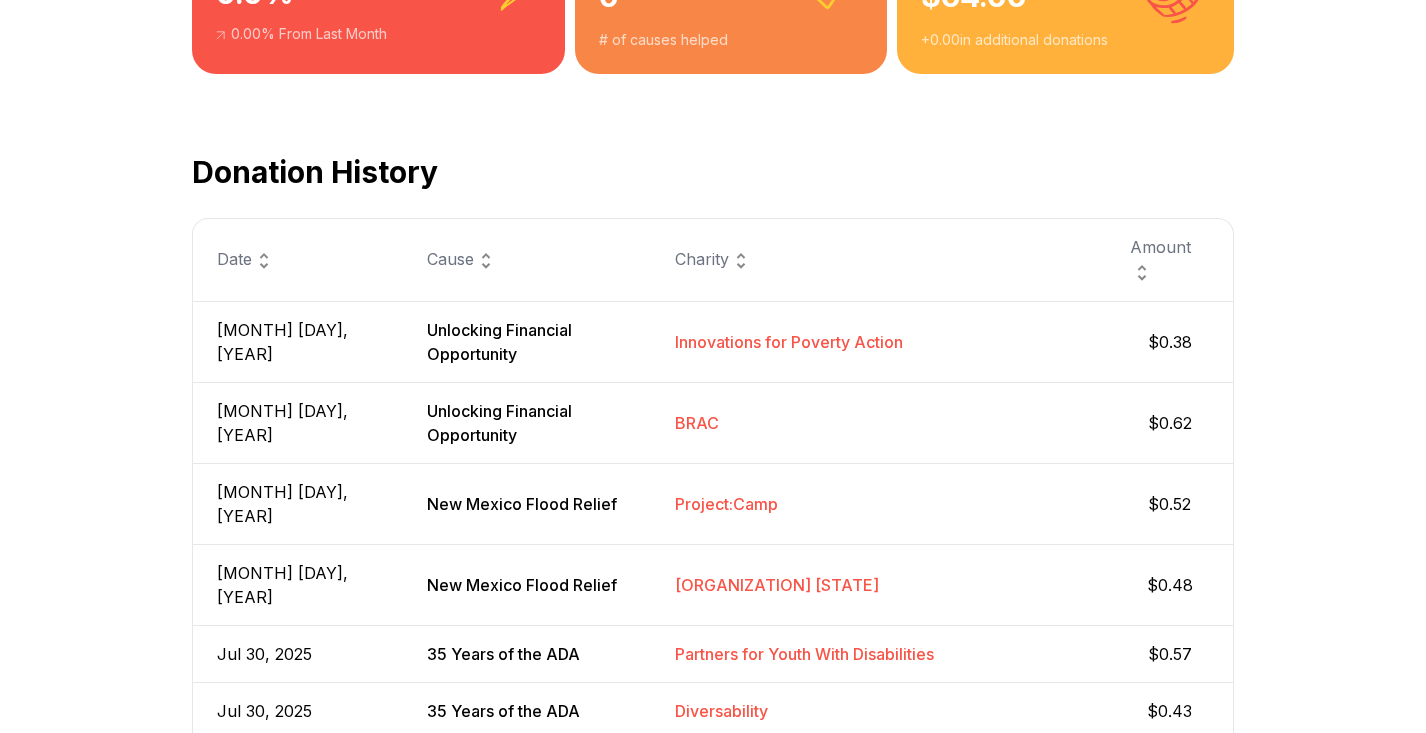 scroll, scrollTop: 0, scrollLeft: 0, axis: both 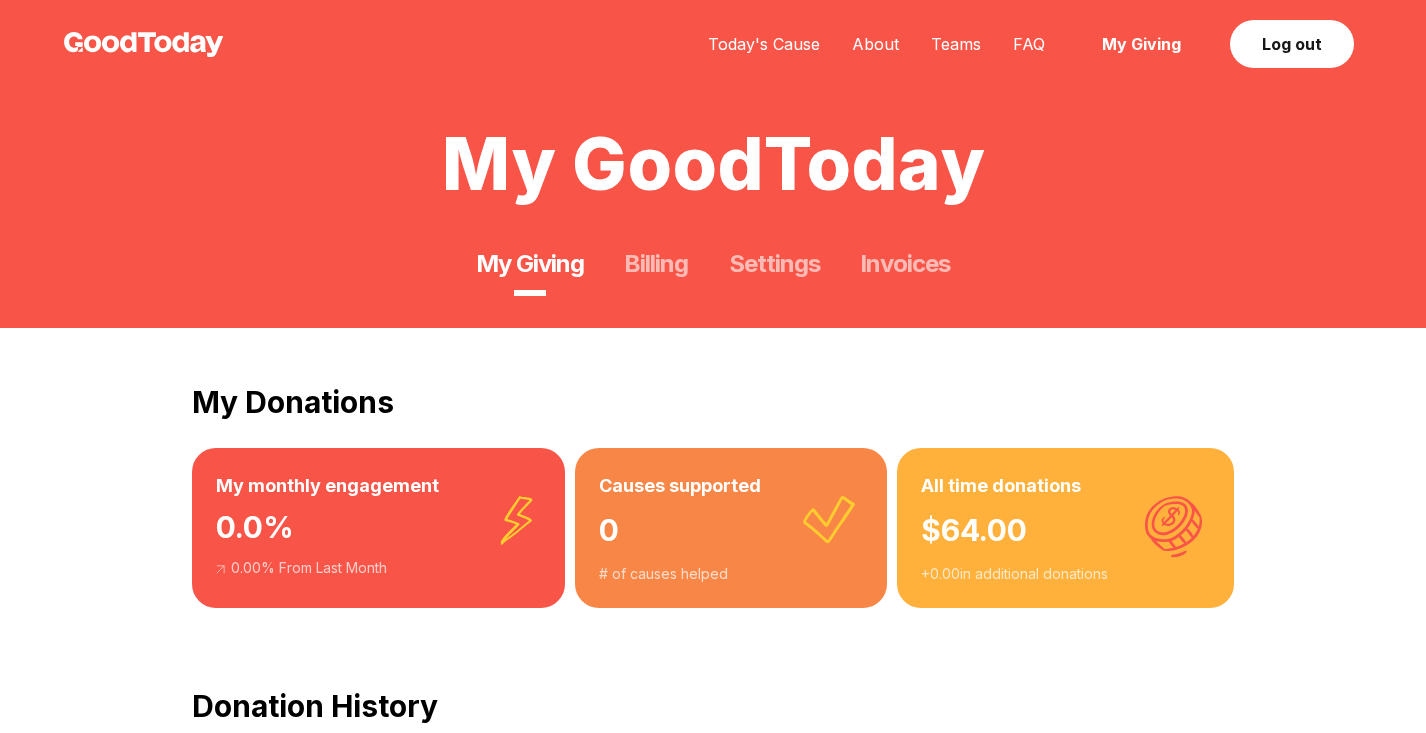 click on "My Giving" at bounding box center [1141, 44] 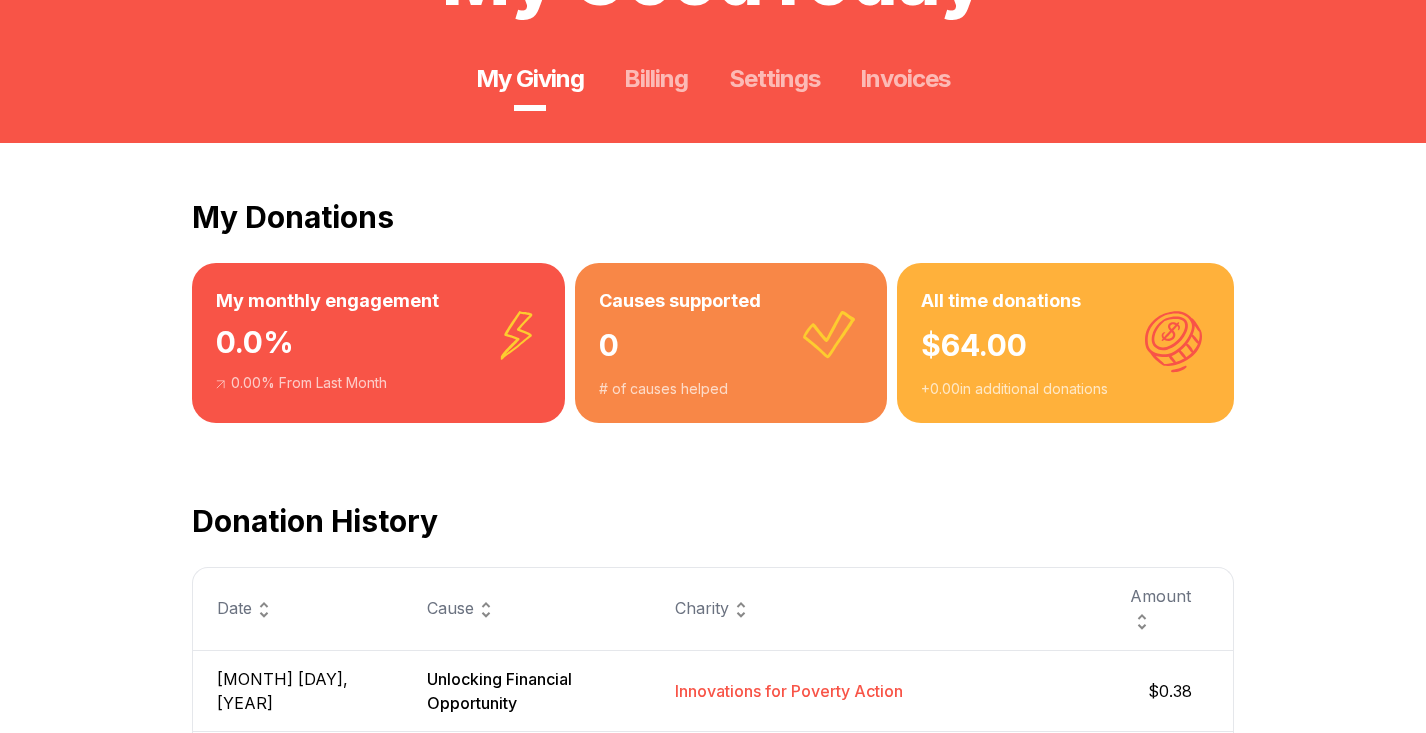scroll, scrollTop: 0, scrollLeft: 0, axis: both 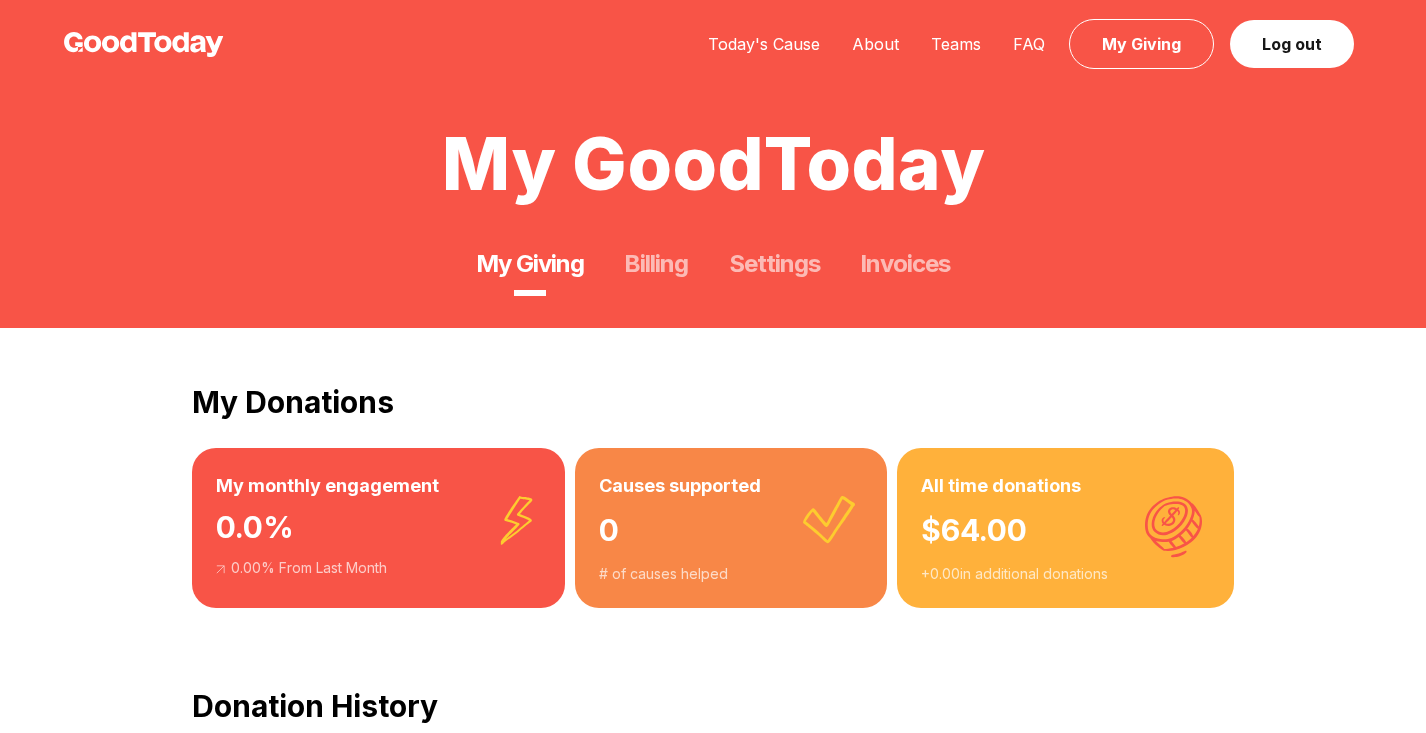 click on "My GoodToday My Giving Billing Settings Invoices" at bounding box center (713, 164) 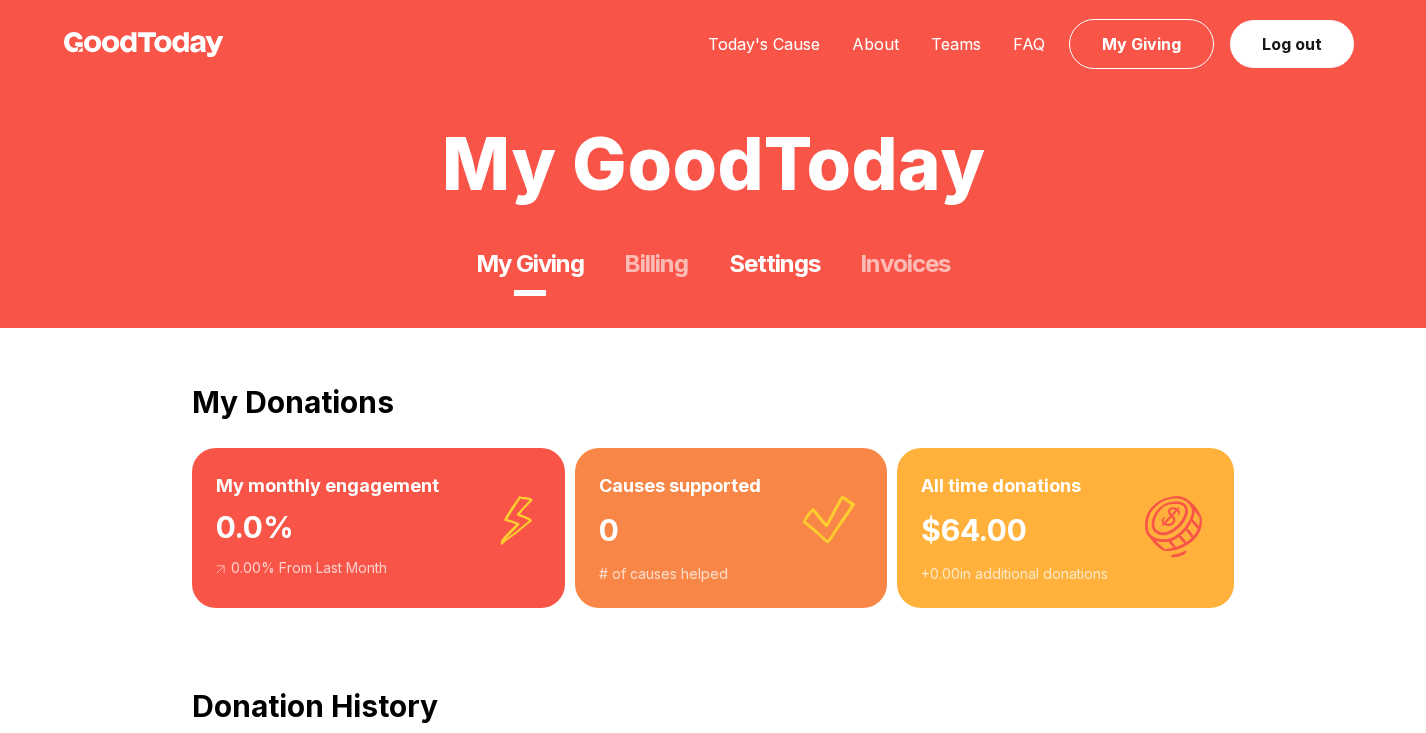 click on "Settings" at bounding box center [774, 264] 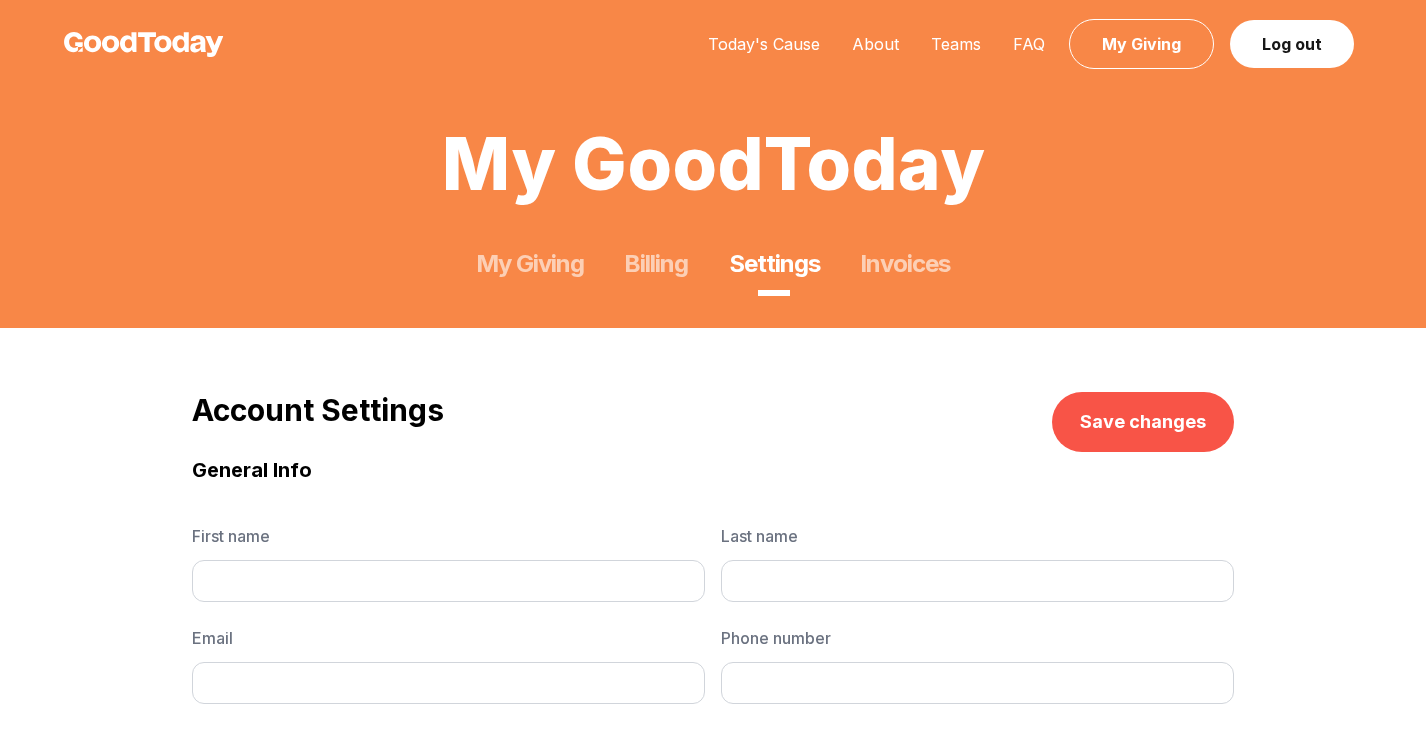 type on "*********" 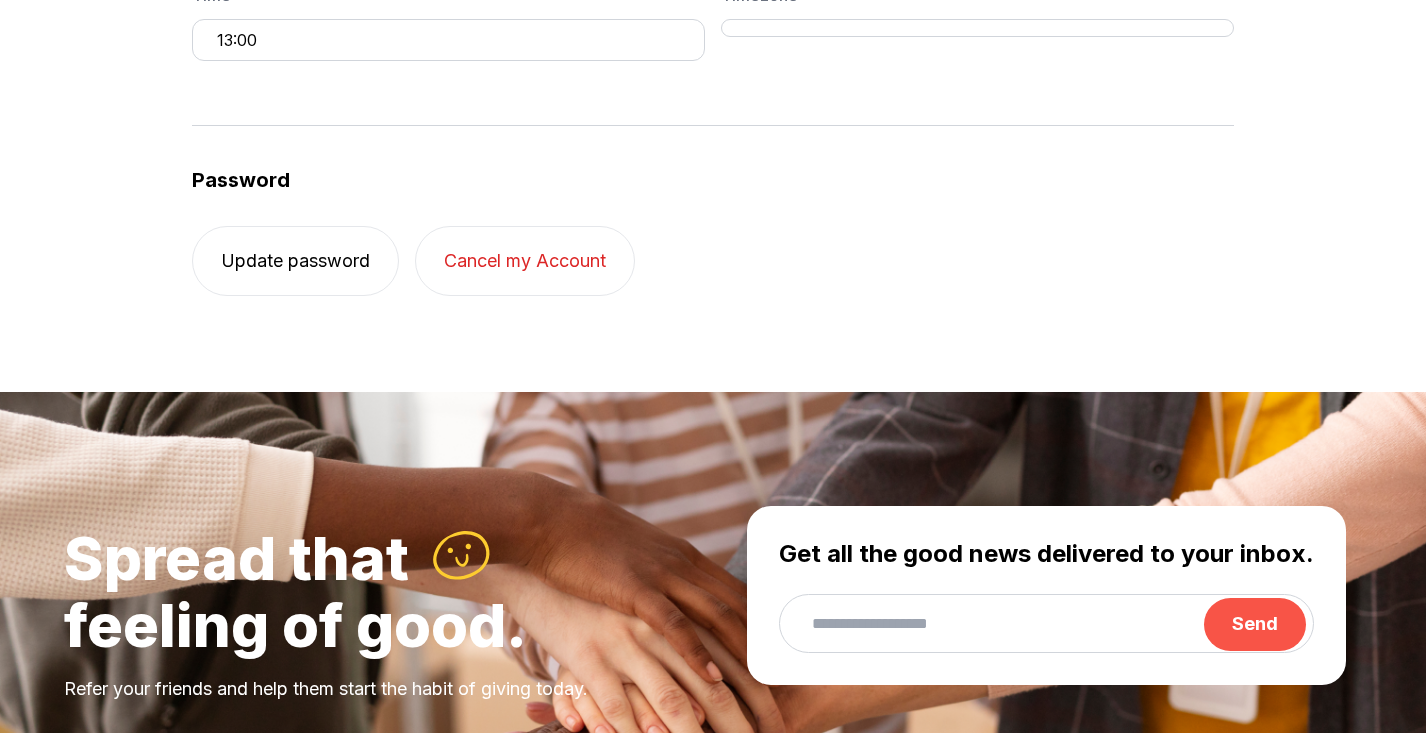 scroll, scrollTop: 905, scrollLeft: 0, axis: vertical 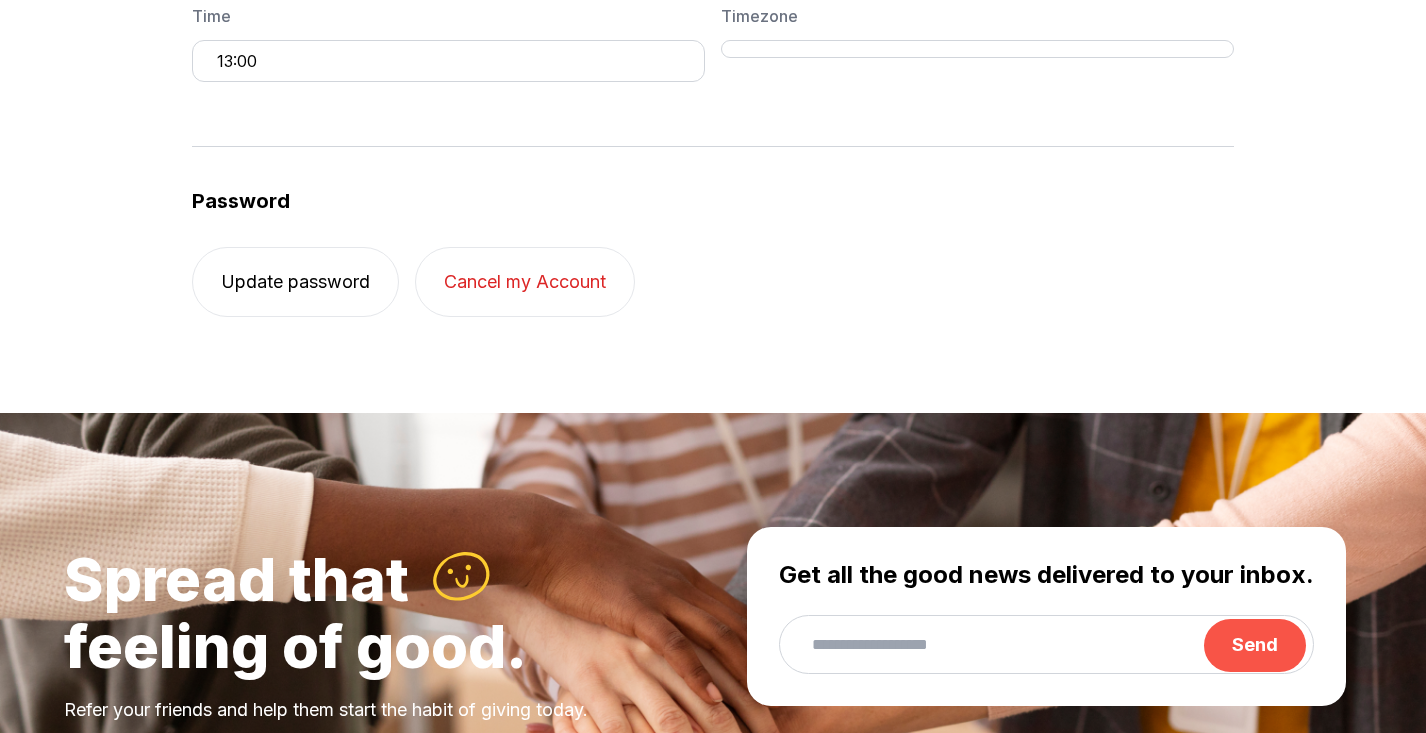 click on "Cancel my Account" at bounding box center (525, 282) 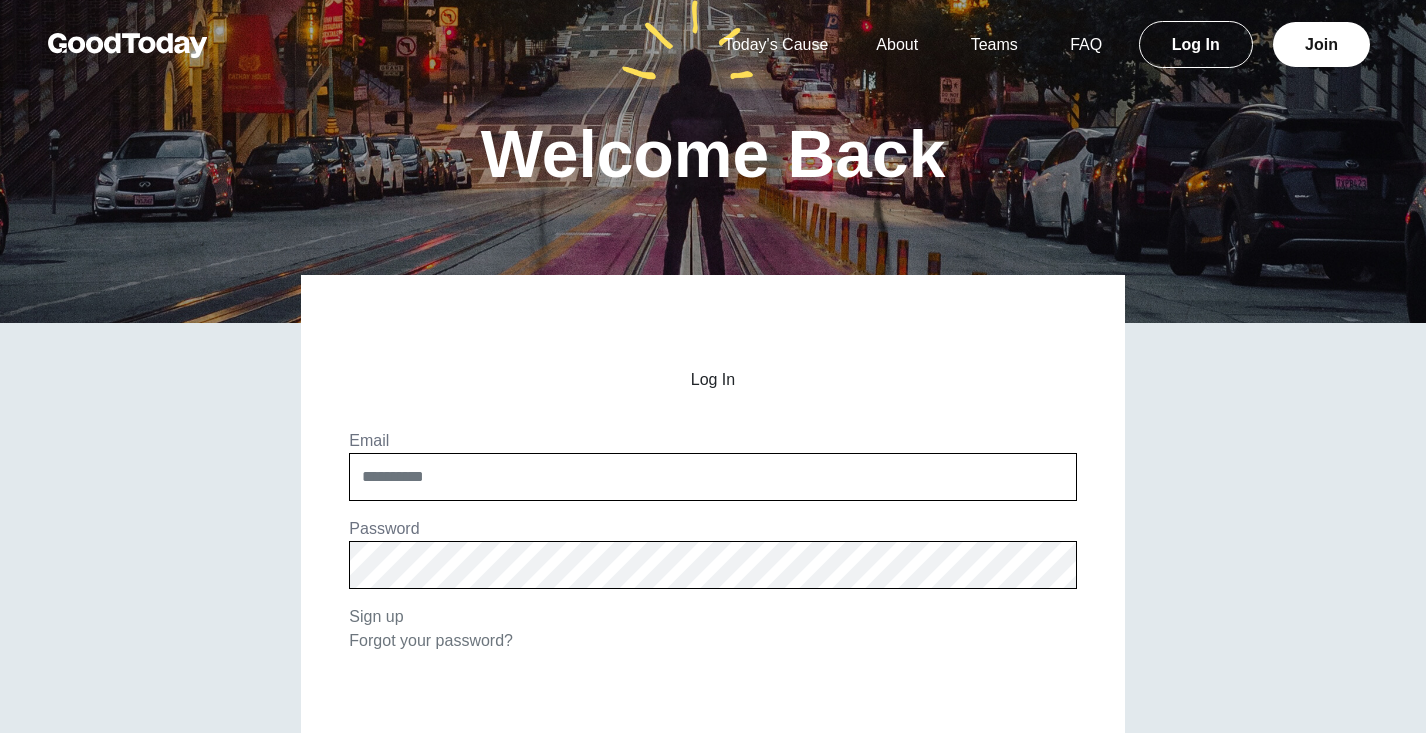 scroll, scrollTop: 0, scrollLeft: 0, axis: both 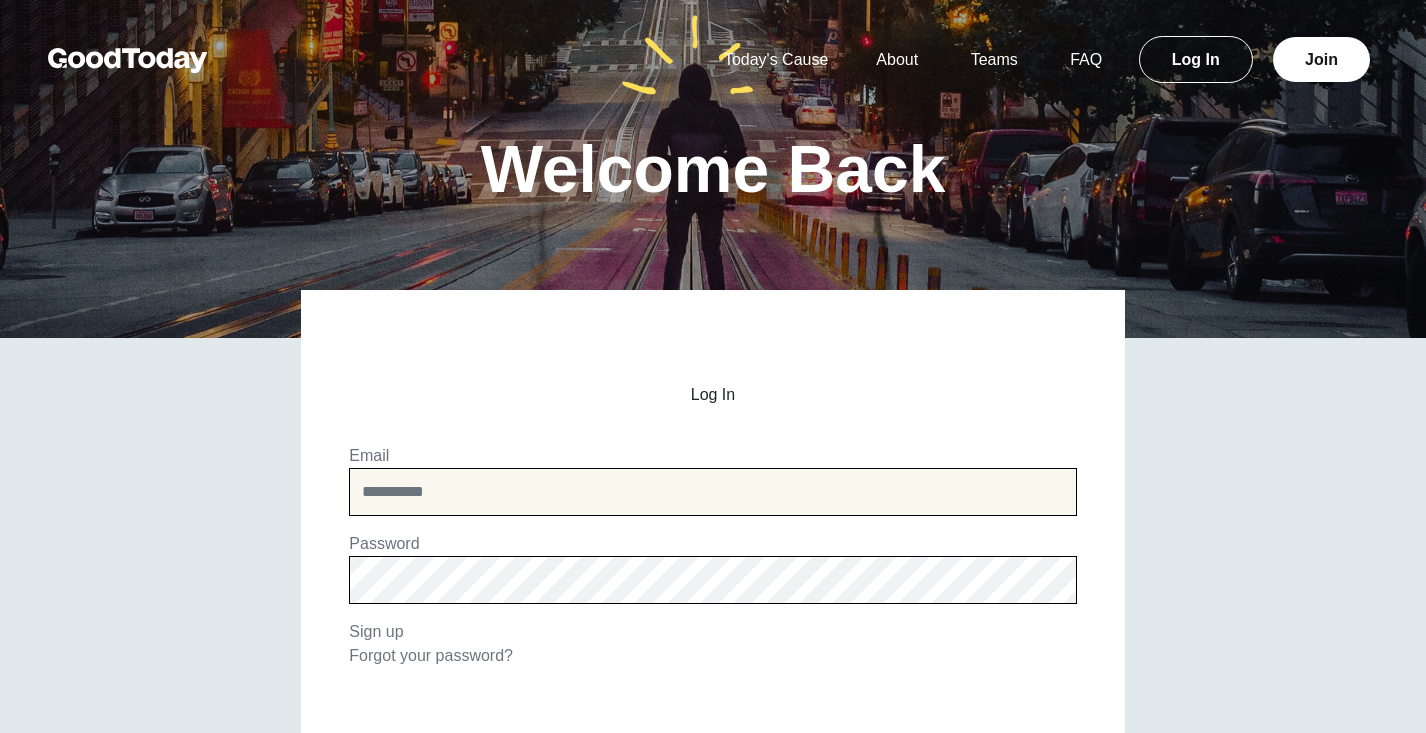 click at bounding box center (712, 492) 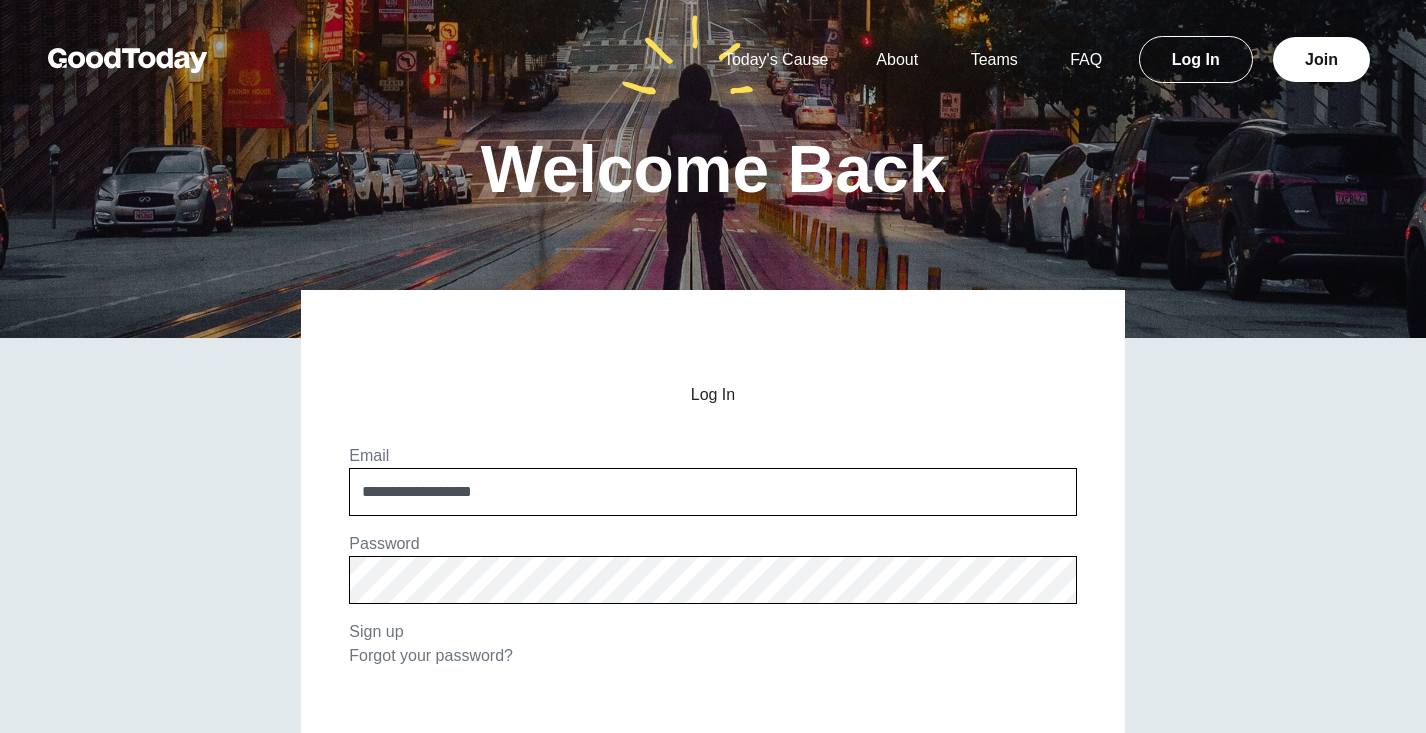 click on "******" at bounding box center (708, 804) 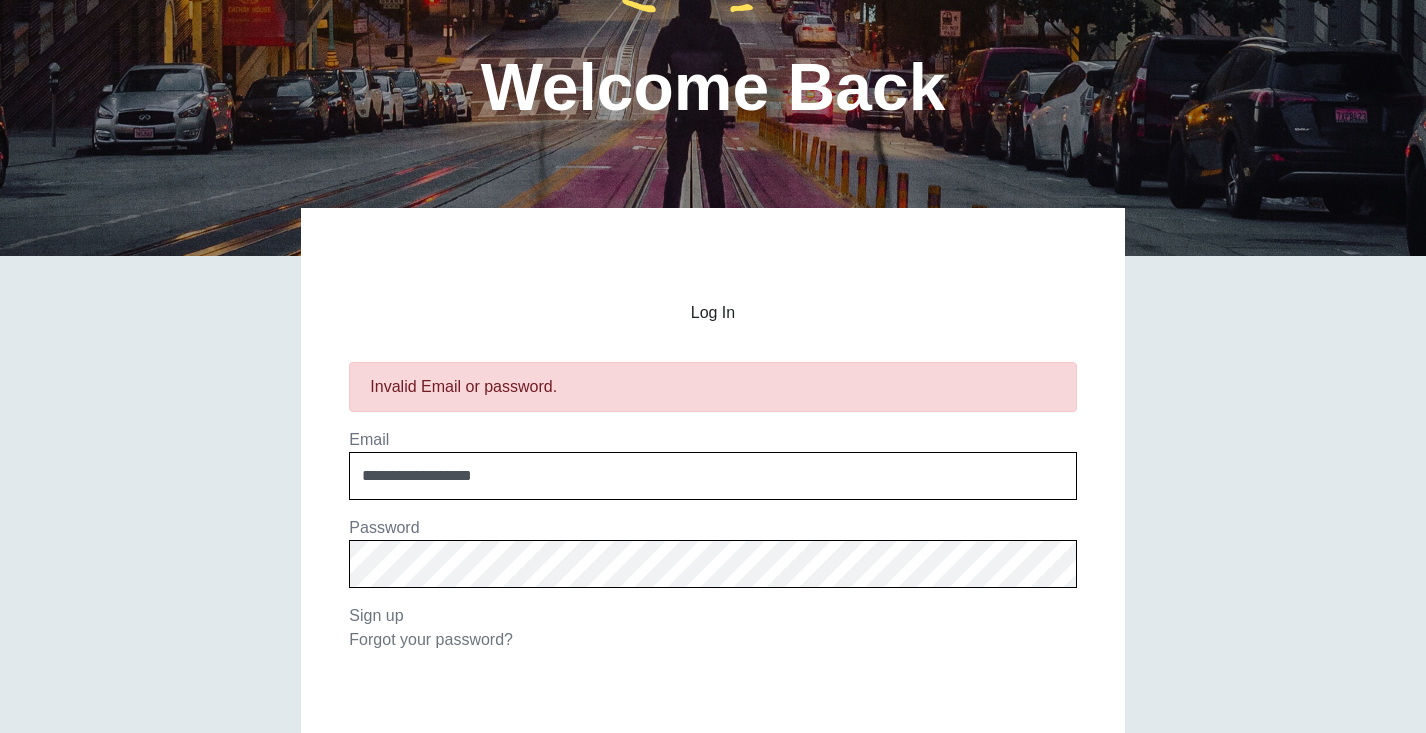 scroll, scrollTop: 0, scrollLeft: 0, axis: both 